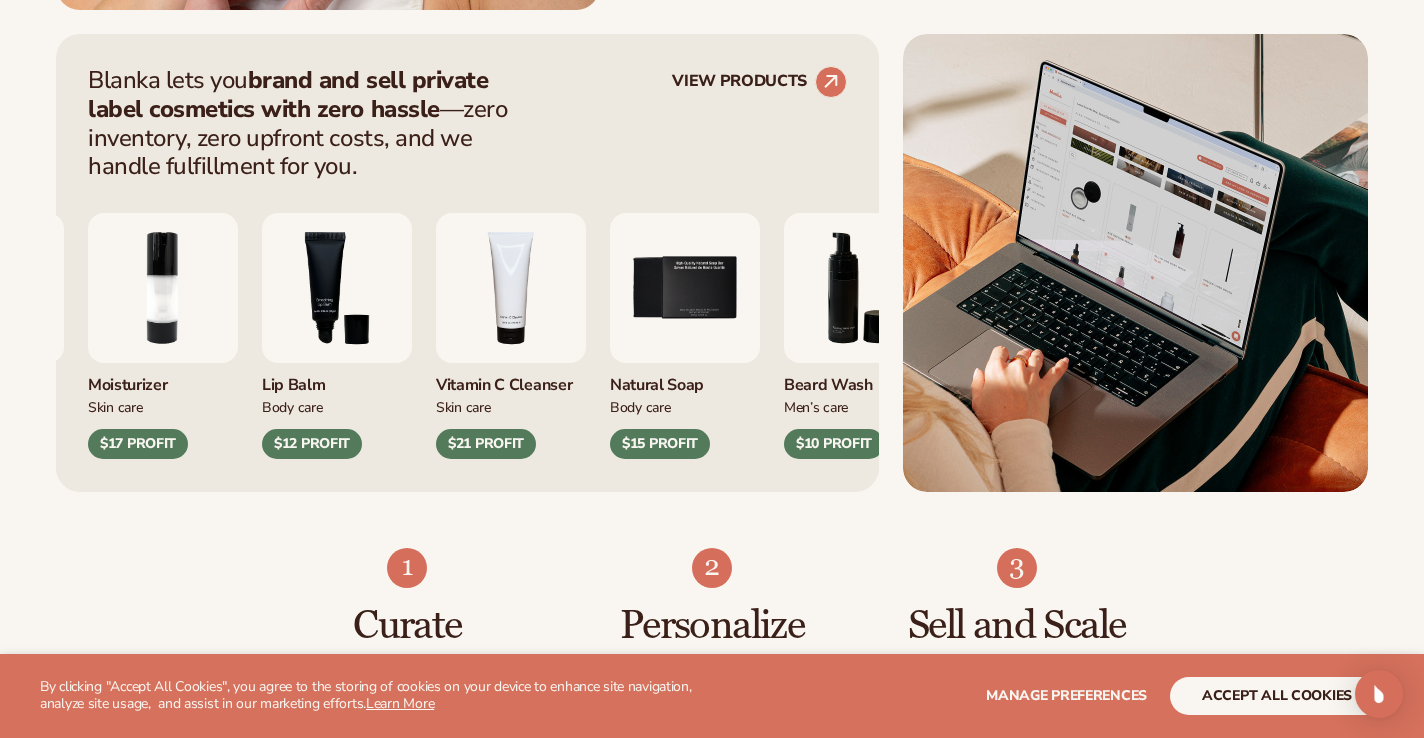 scroll, scrollTop: 798, scrollLeft: 0, axis: vertical 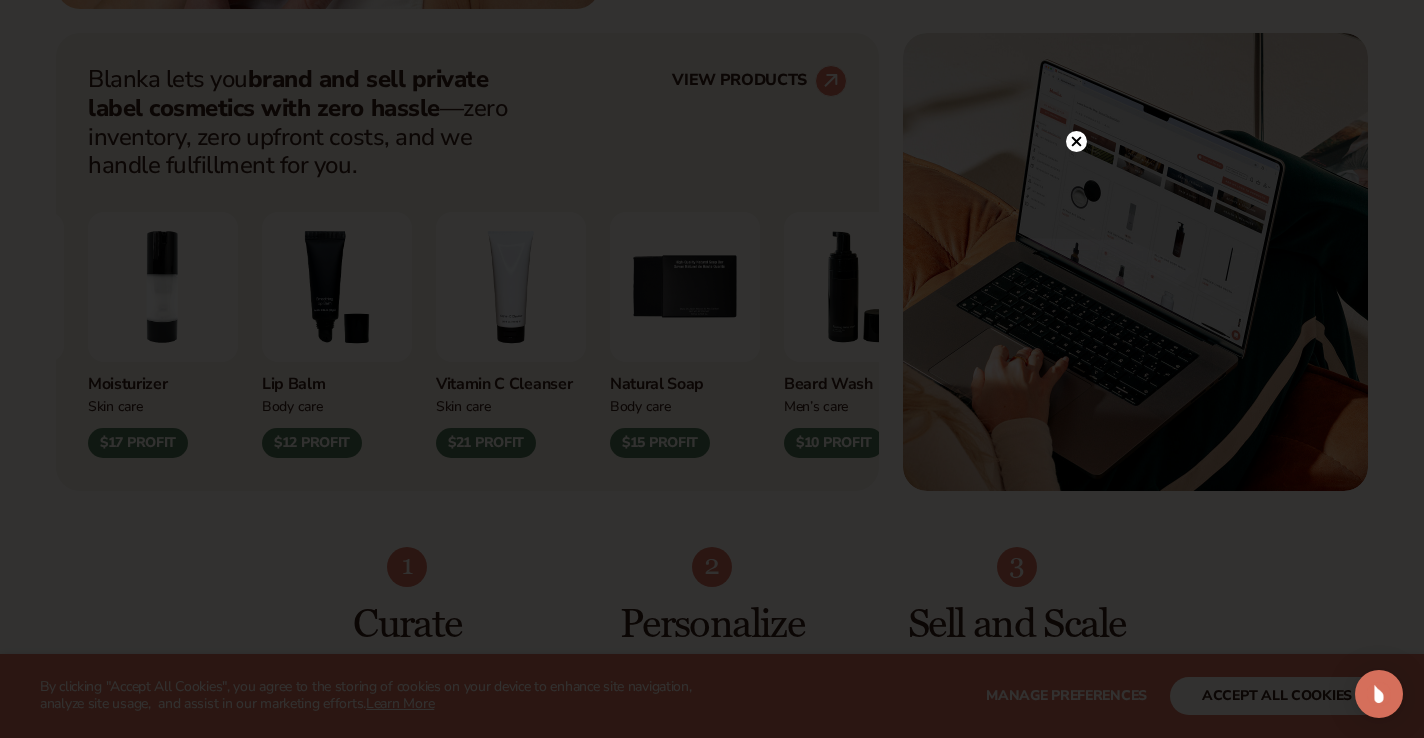 click 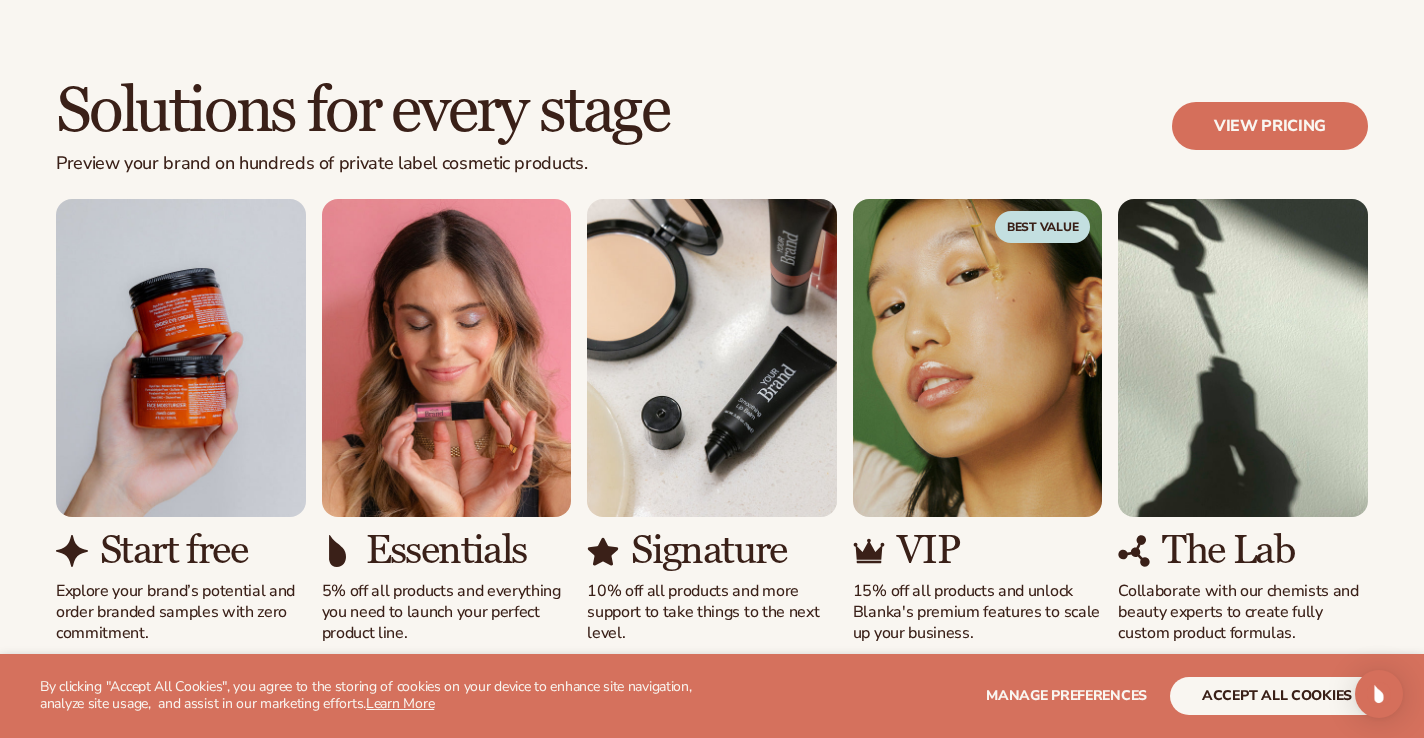 scroll, scrollTop: 1659, scrollLeft: 0, axis: vertical 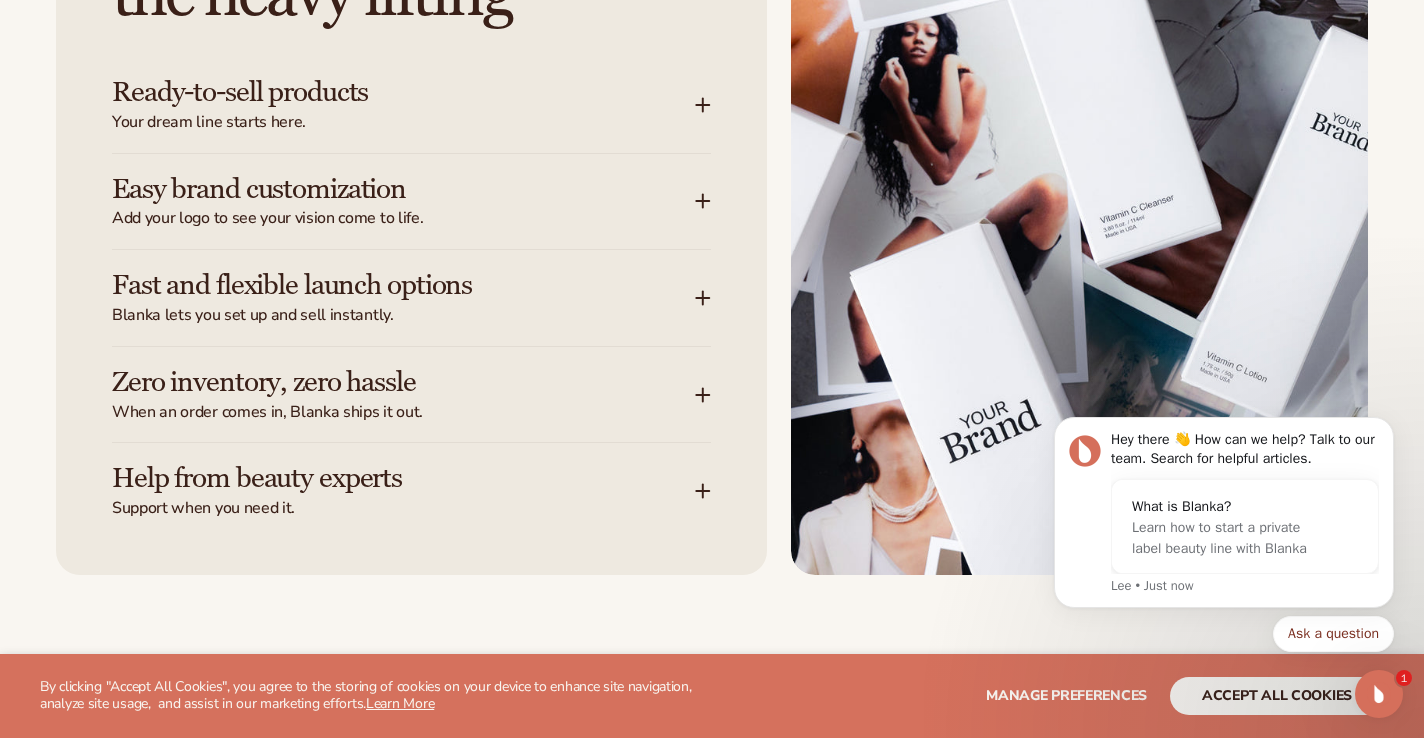 click on "Your dream line starts here." at bounding box center (403, 122) 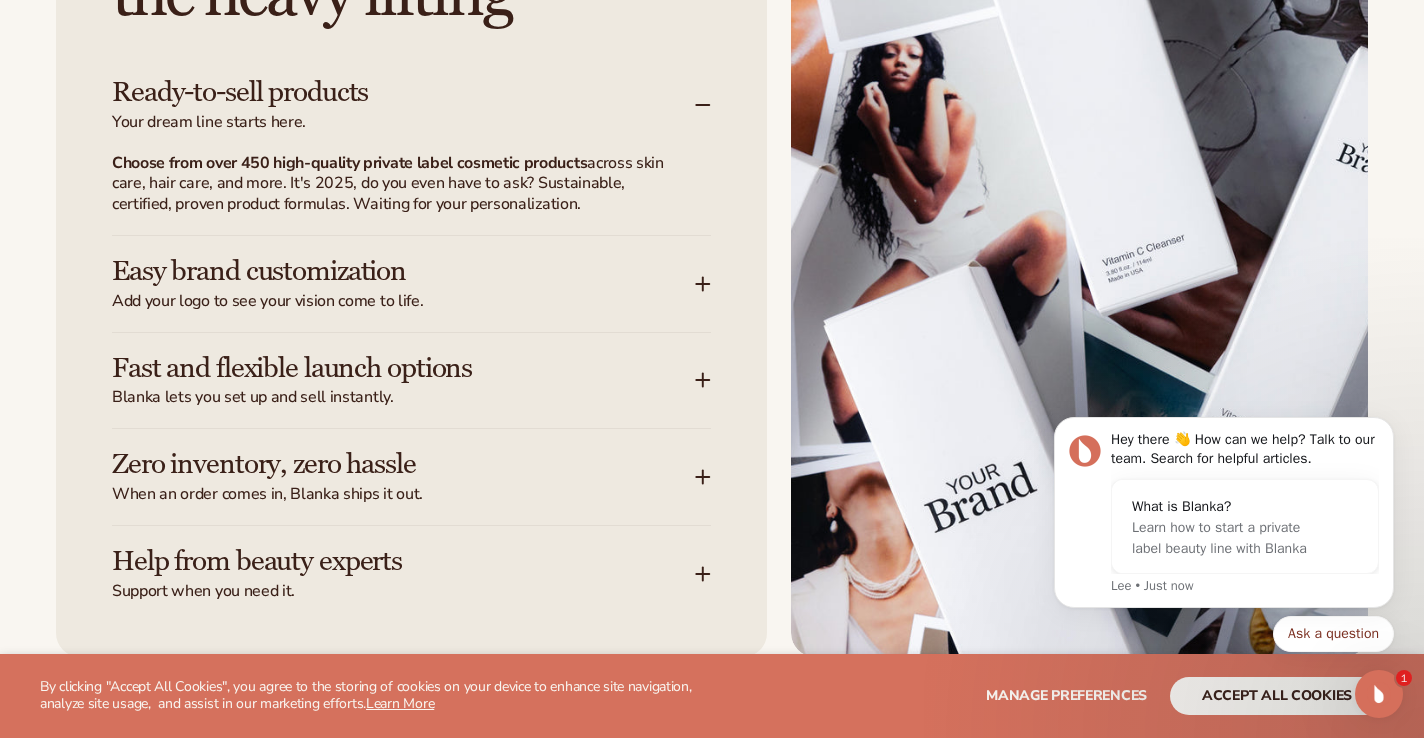 click on "Your dream line starts here." at bounding box center [403, 122] 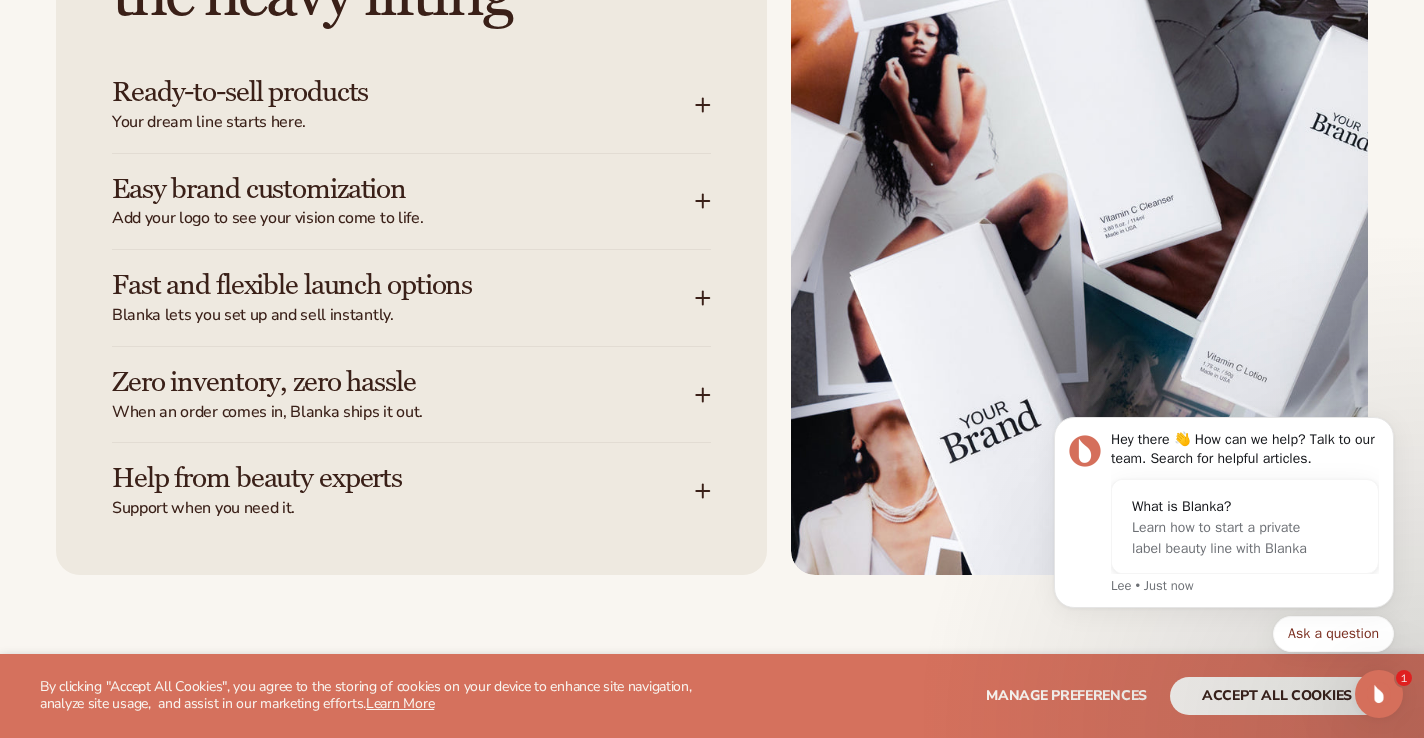 click on "Easy brand customization" at bounding box center [373, 189] 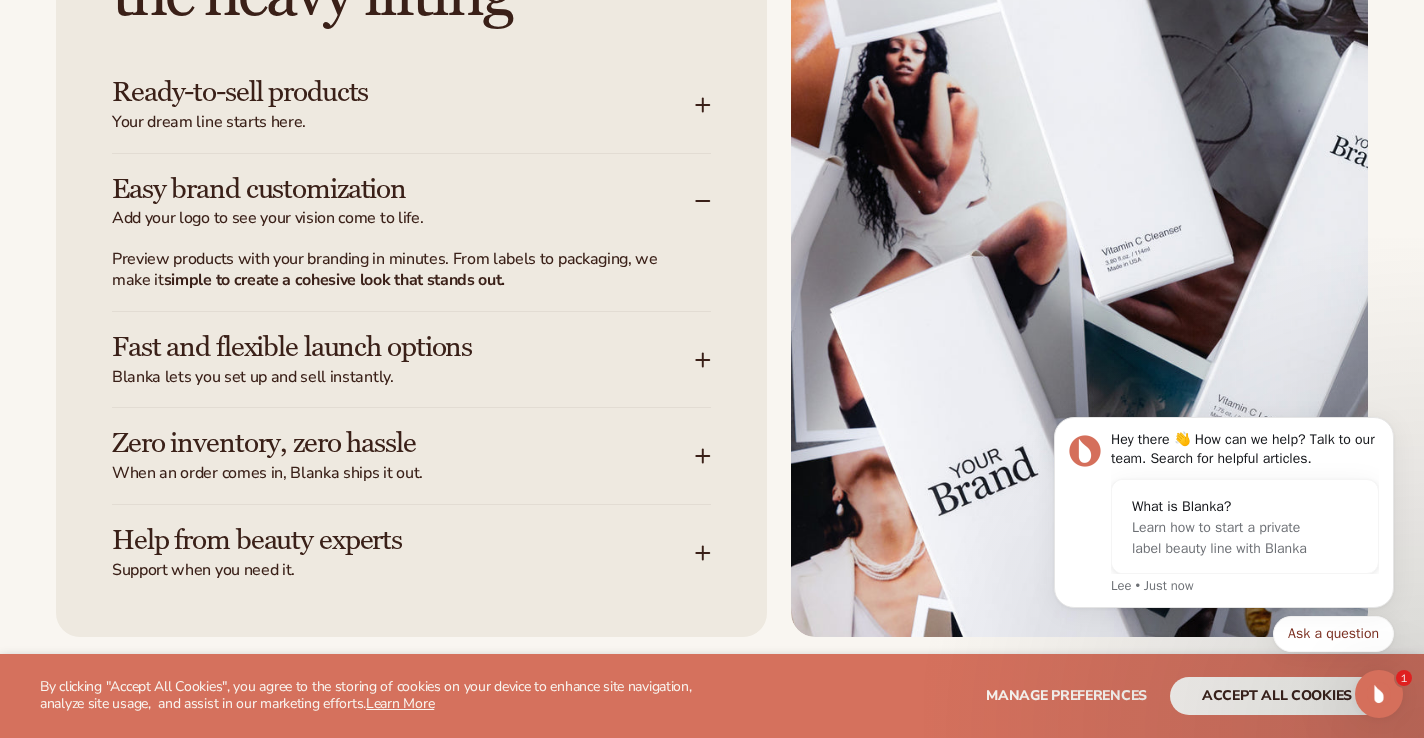 click on "Easy brand customization" at bounding box center [373, 189] 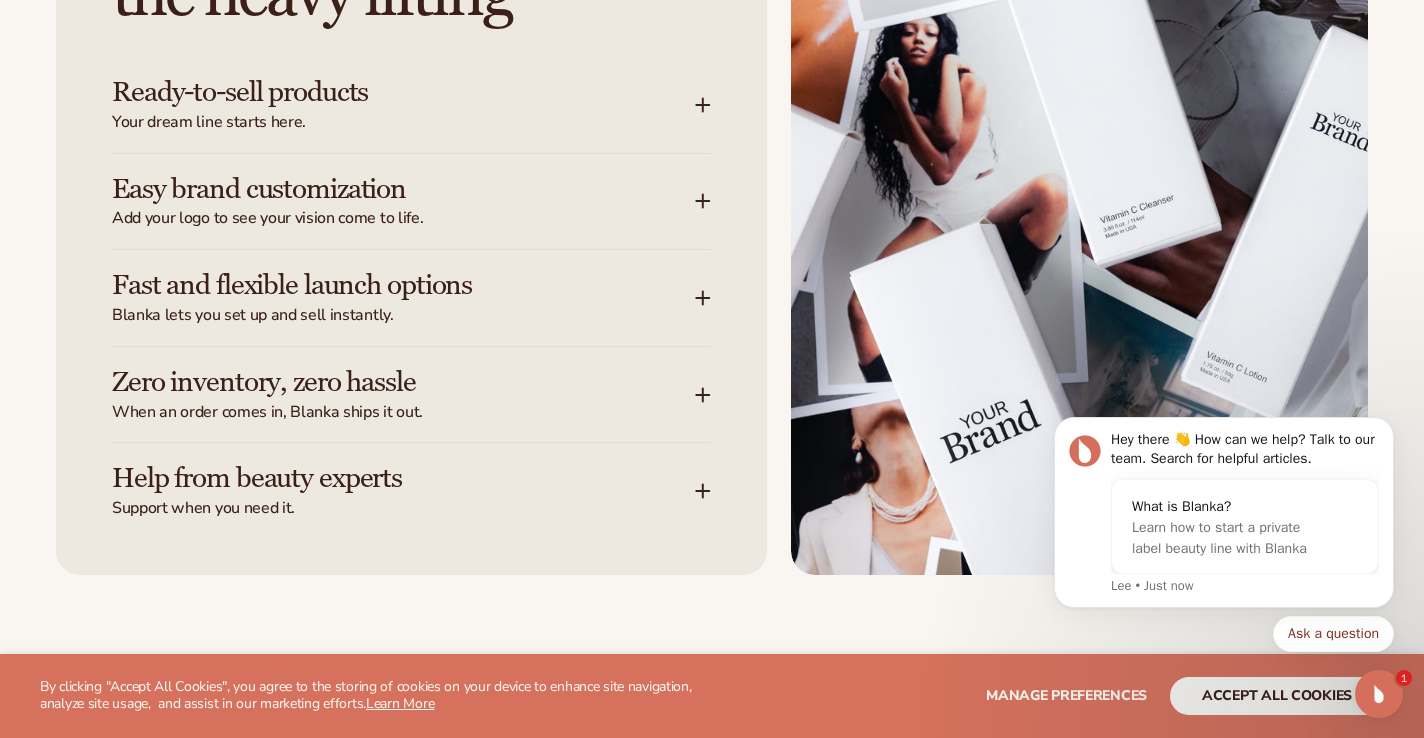 click on "Fast and flexible launch options
Blanka lets you set up and sell instantly." at bounding box center (411, 298) 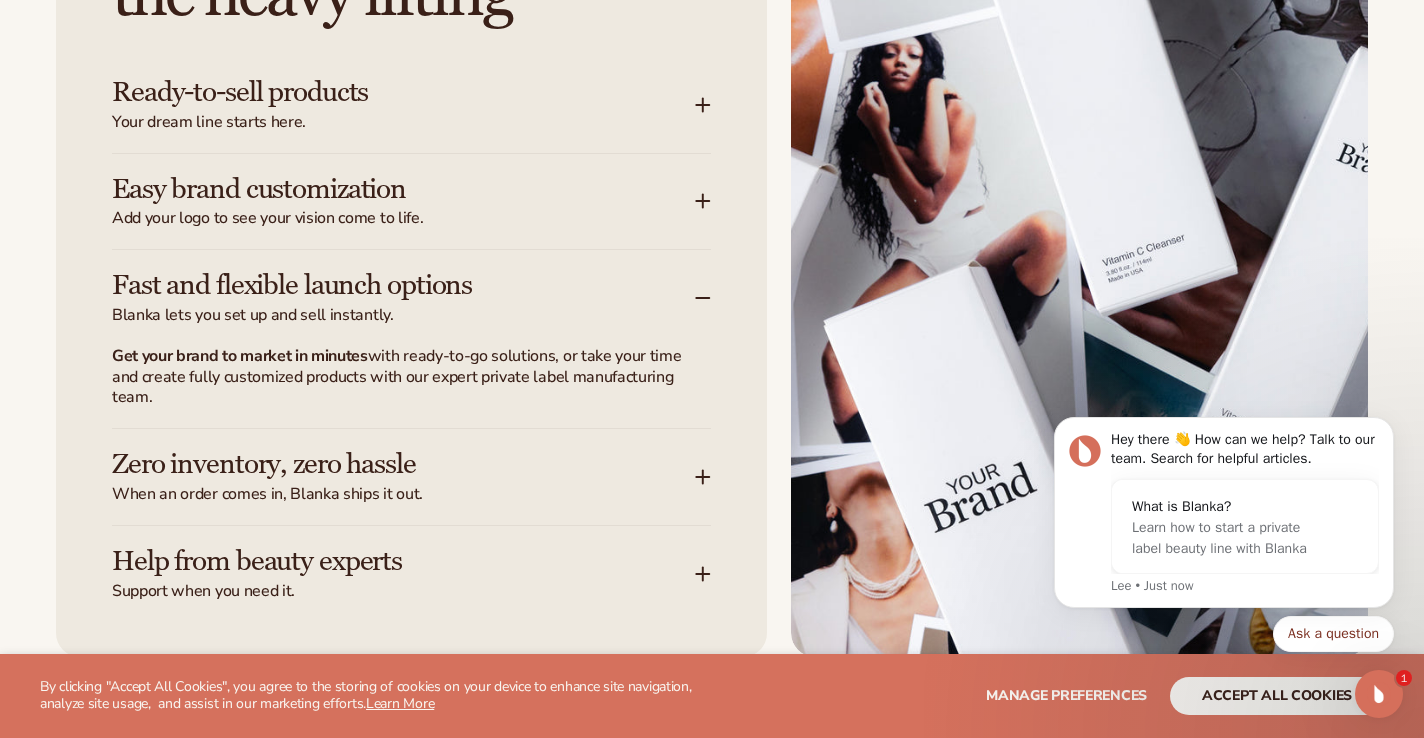 click on "Fast and flexible launch options
Blanka lets you set up and sell instantly." at bounding box center [411, 298] 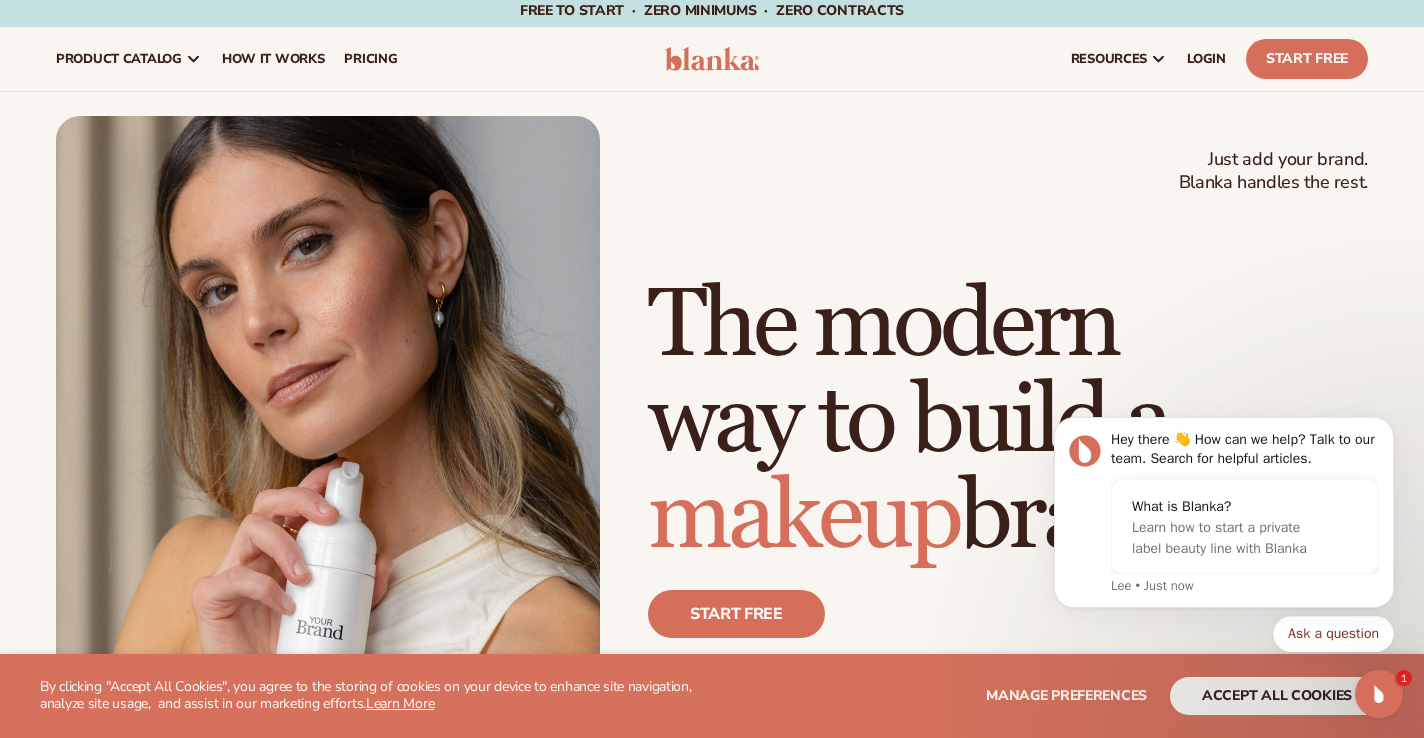 scroll, scrollTop: 0, scrollLeft: 0, axis: both 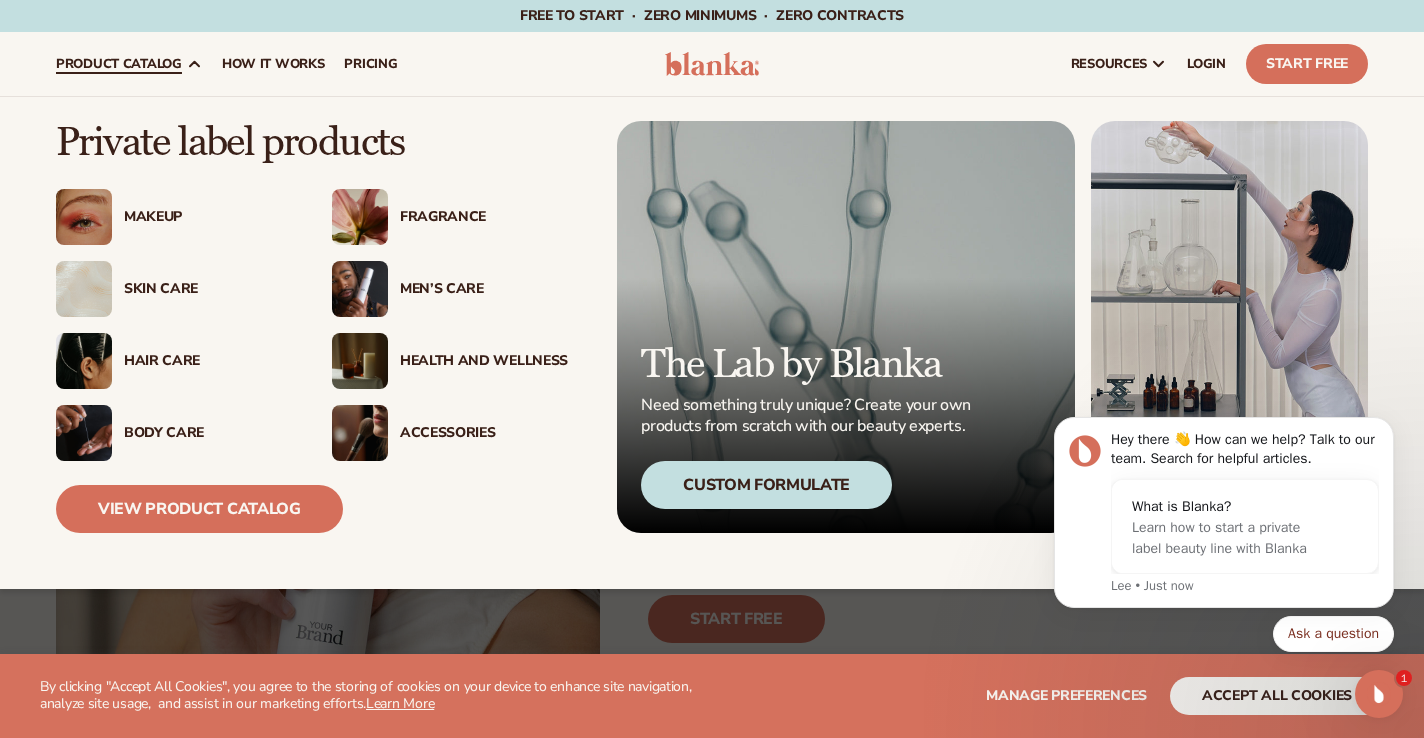 click on "Fragrance" at bounding box center [484, 217] 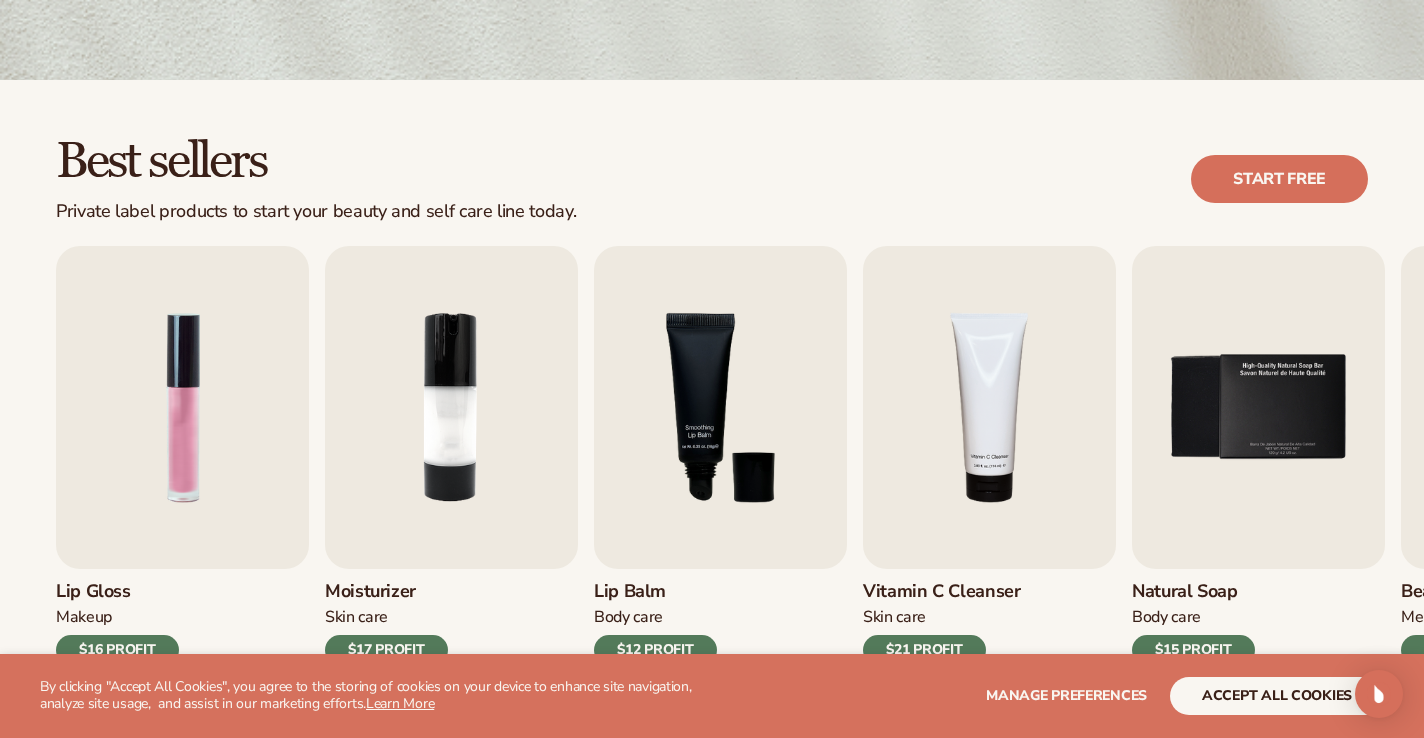 scroll, scrollTop: 488, scrollLeft: 0, axis: vertical 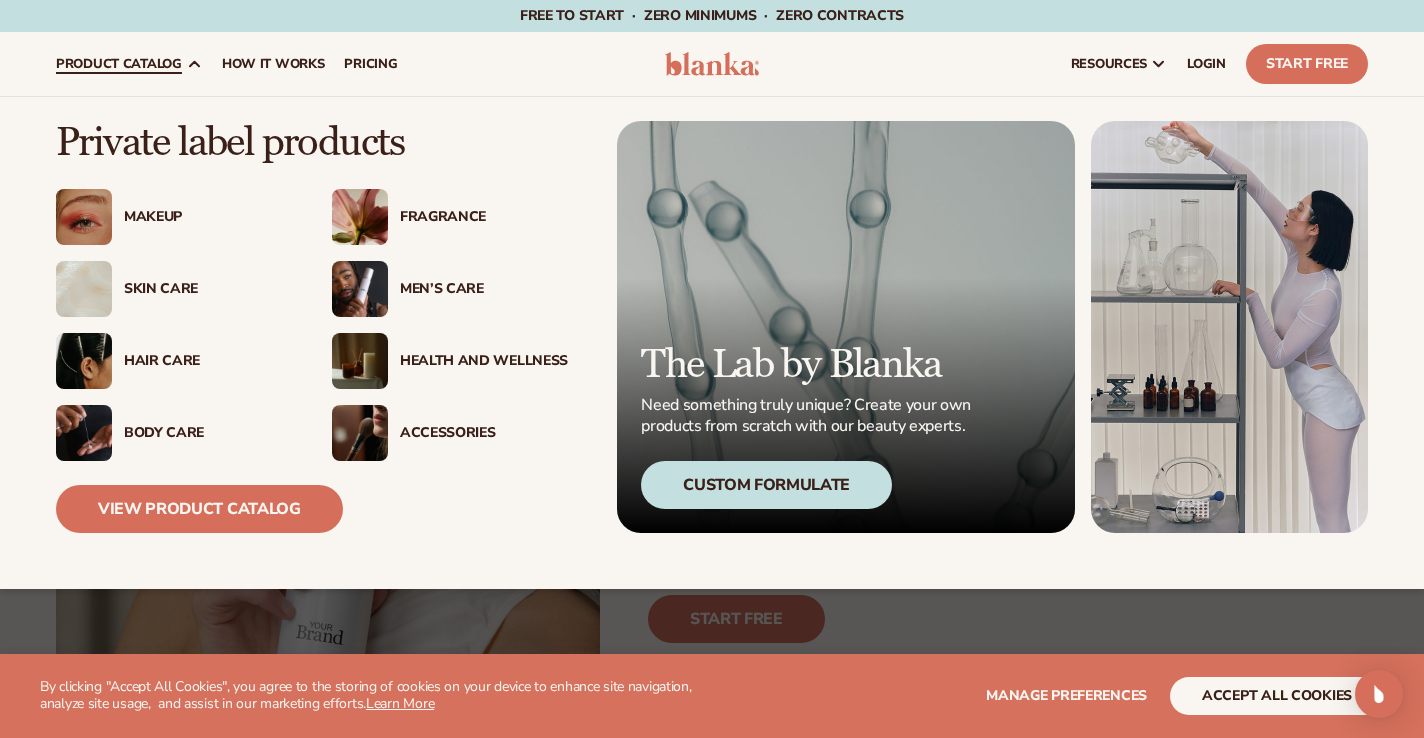 click on "Makeup" at bounding box center (174, 217) 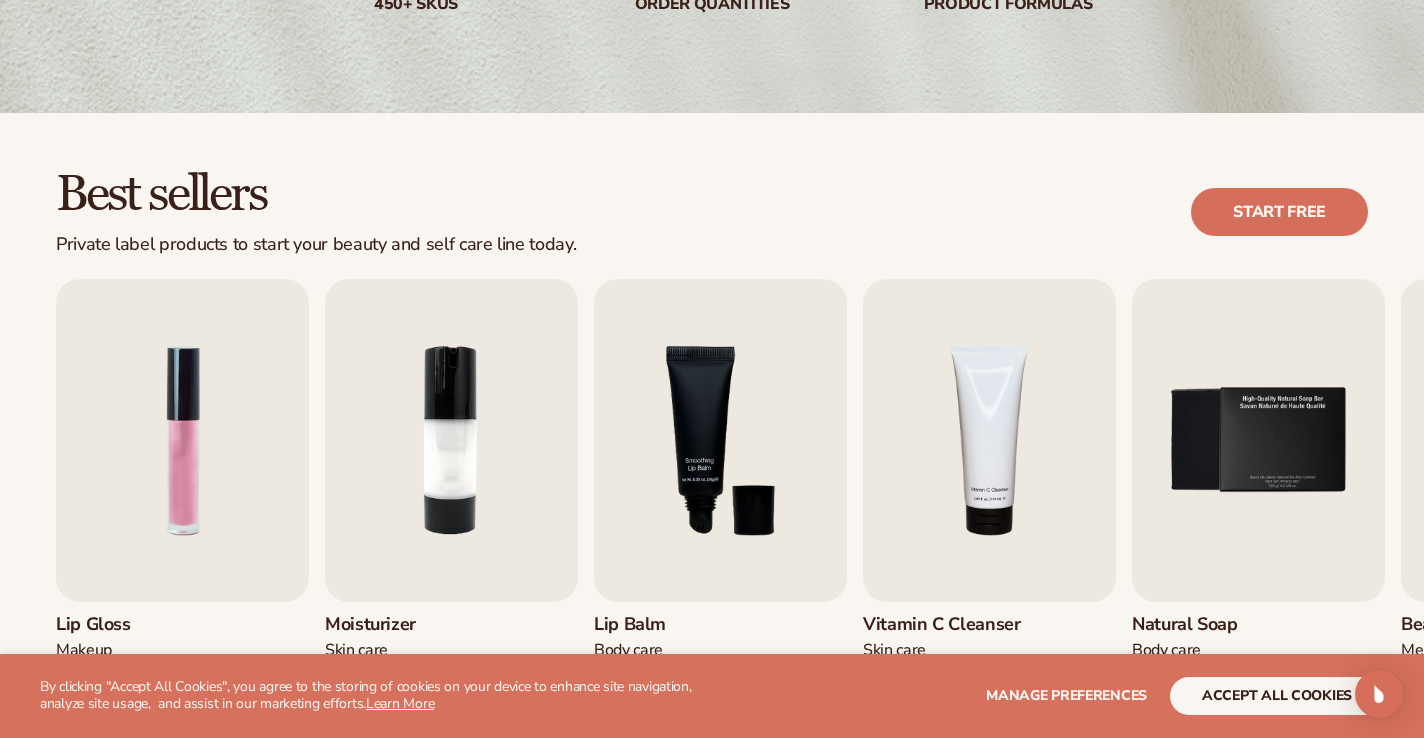 scroll, scrollTop: 532, scrollLeft: 0, axis: vertical 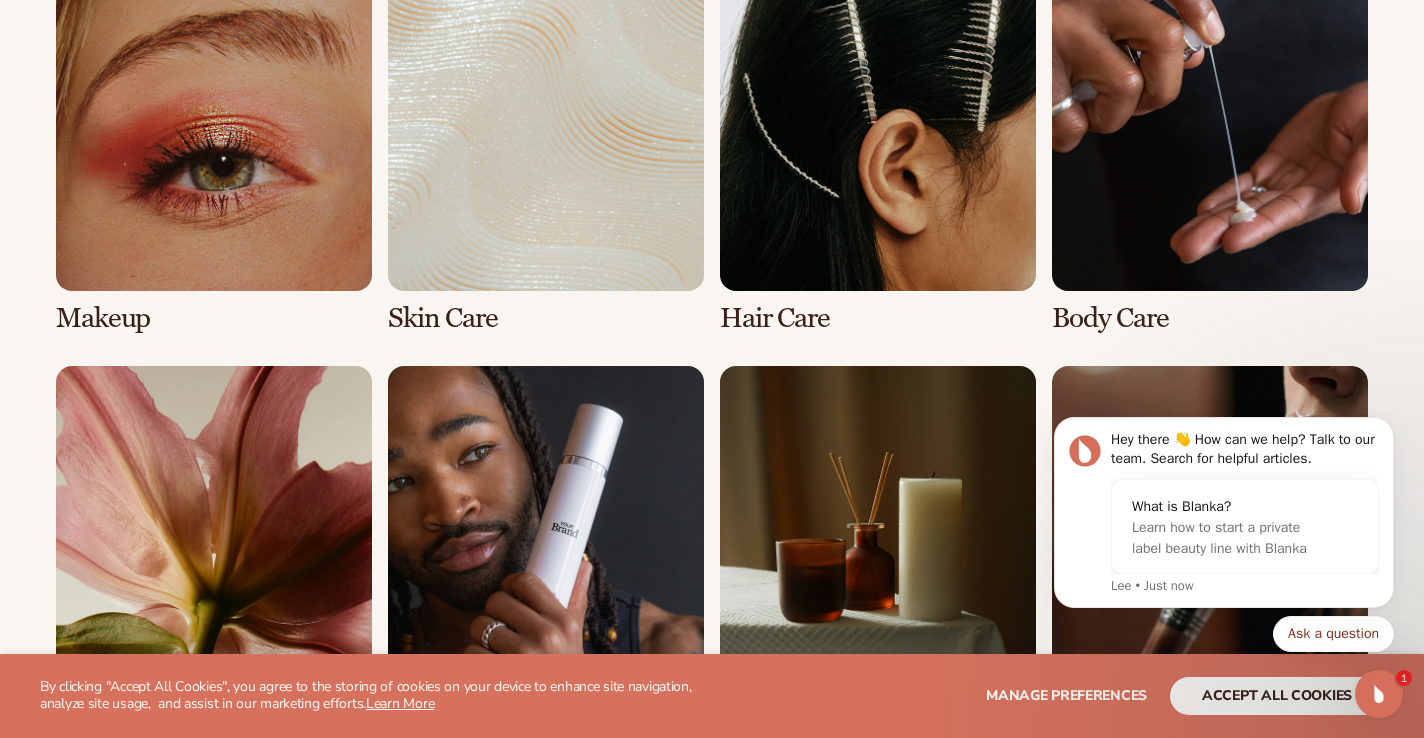 click at bounding box center [214, 154] 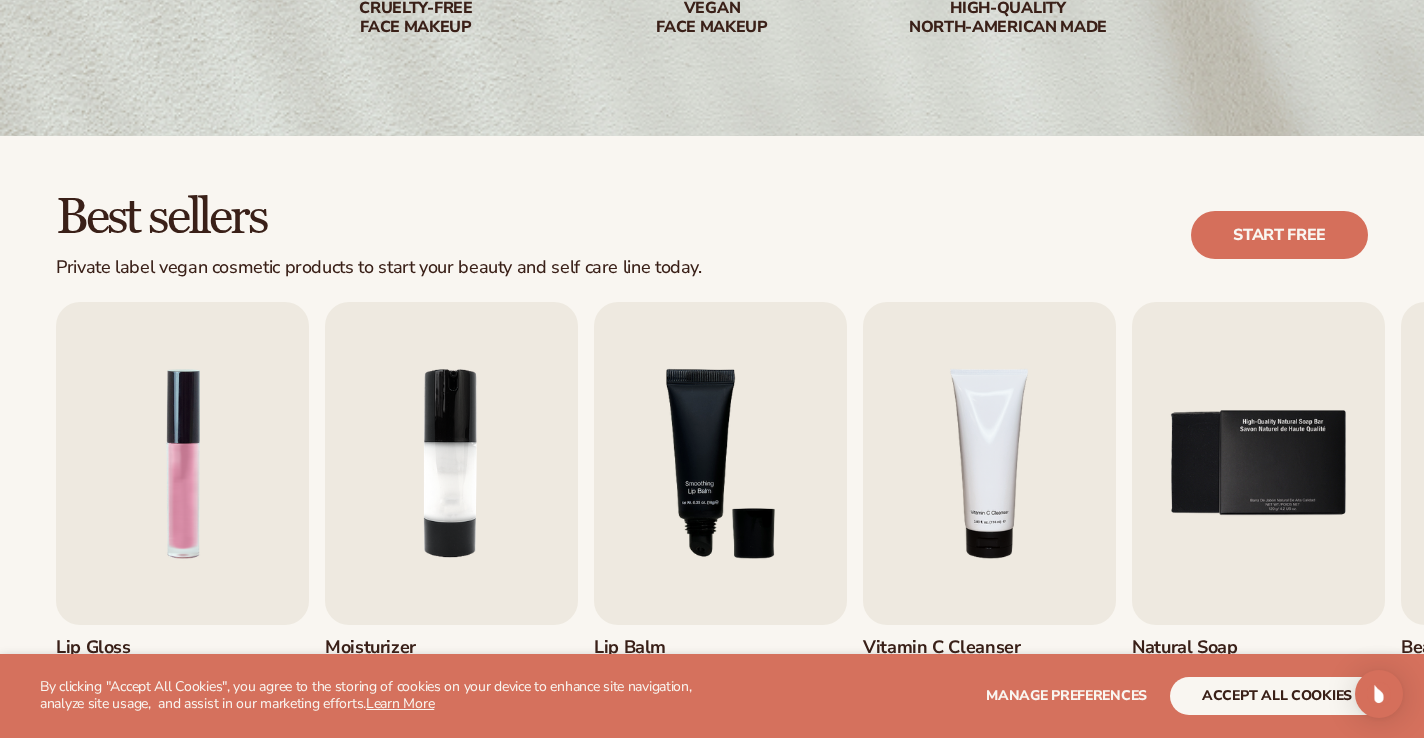 scroll, scrollTop: 402, scrollLeft: 0, axis: vertical 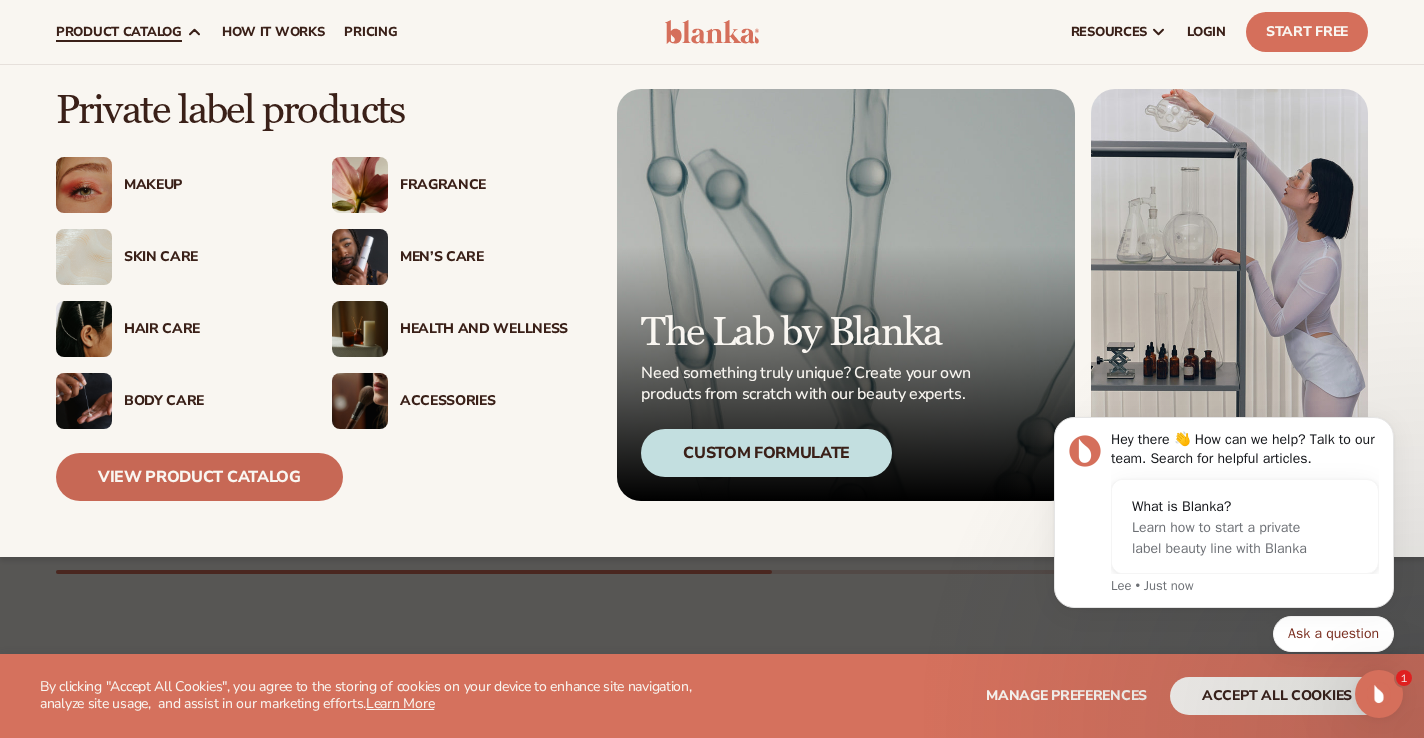 click on "View Product Catalog" at bounding box center [199, 477] 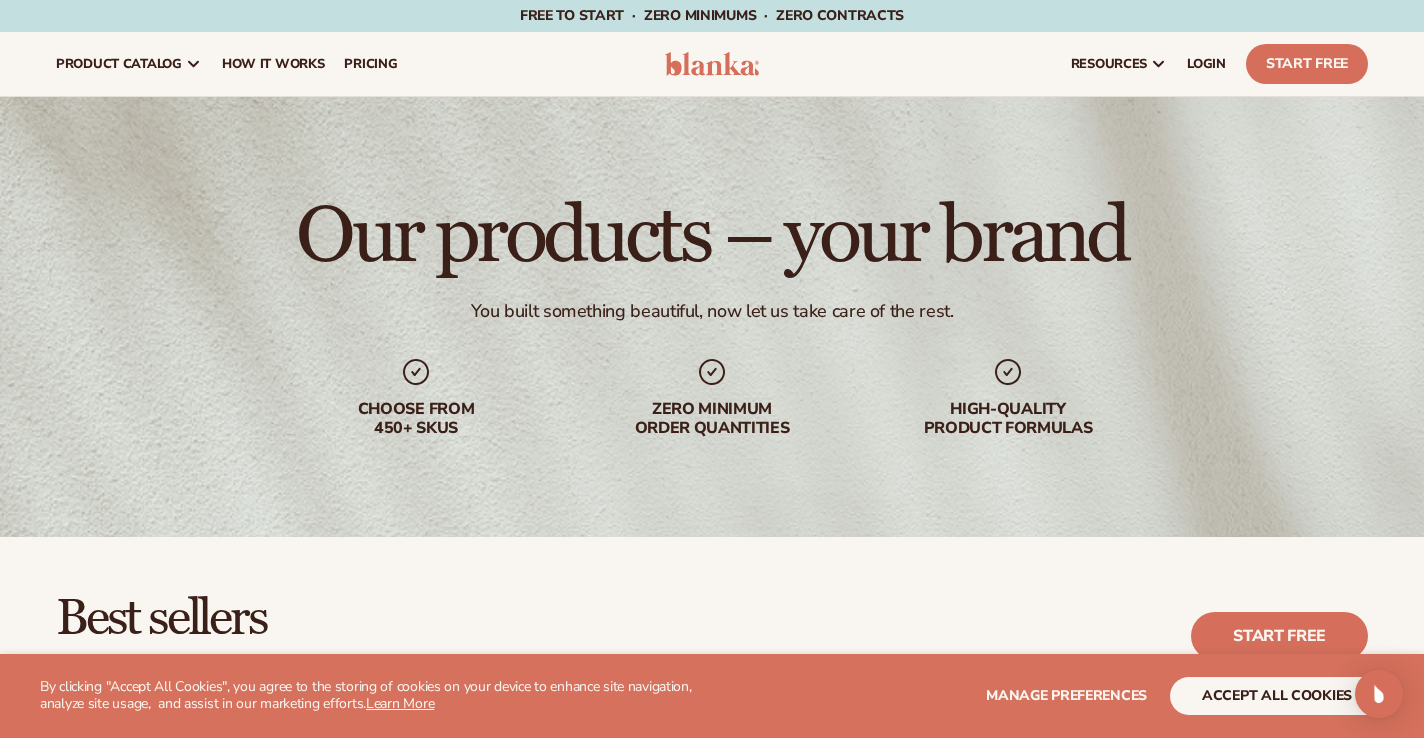 scroll, scrollTop: 380, scrollLeft: 0, axis: vertical 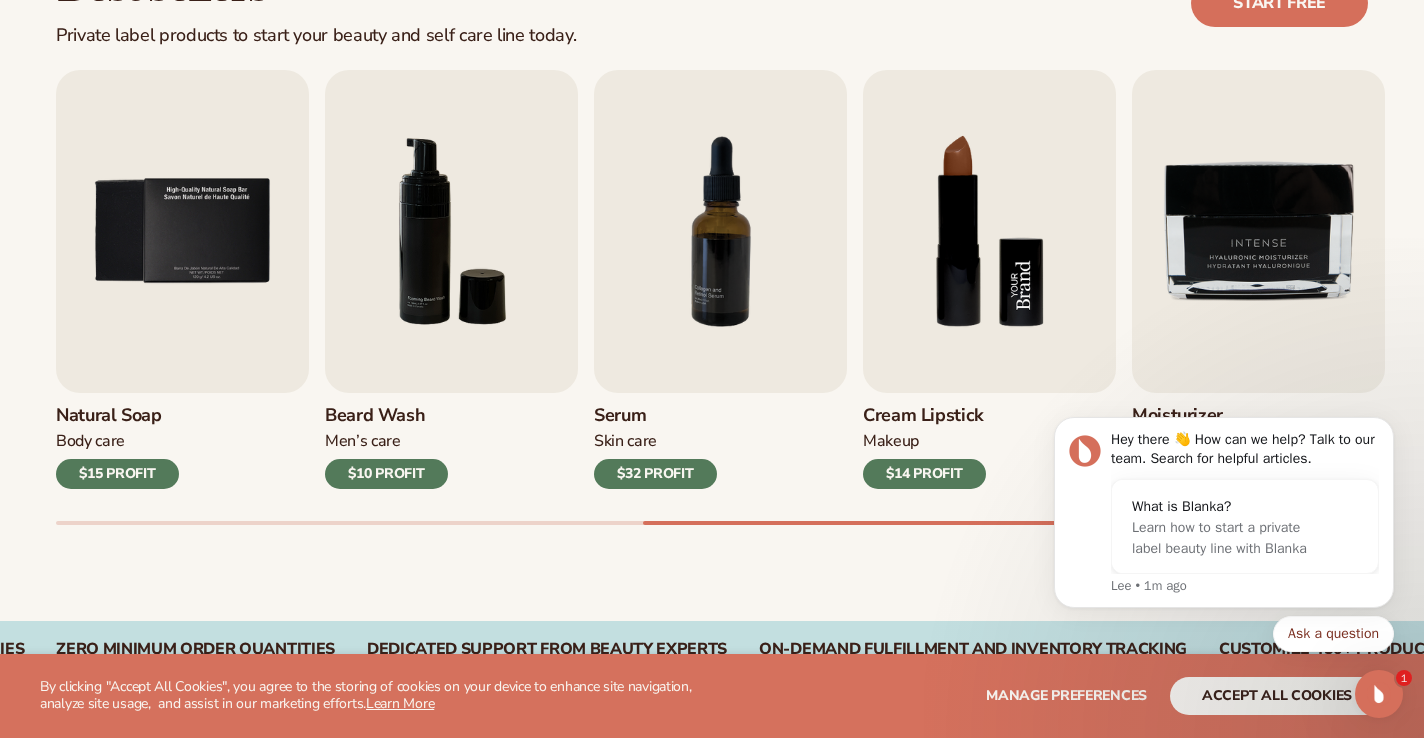 click at bounding box center [989, 231] 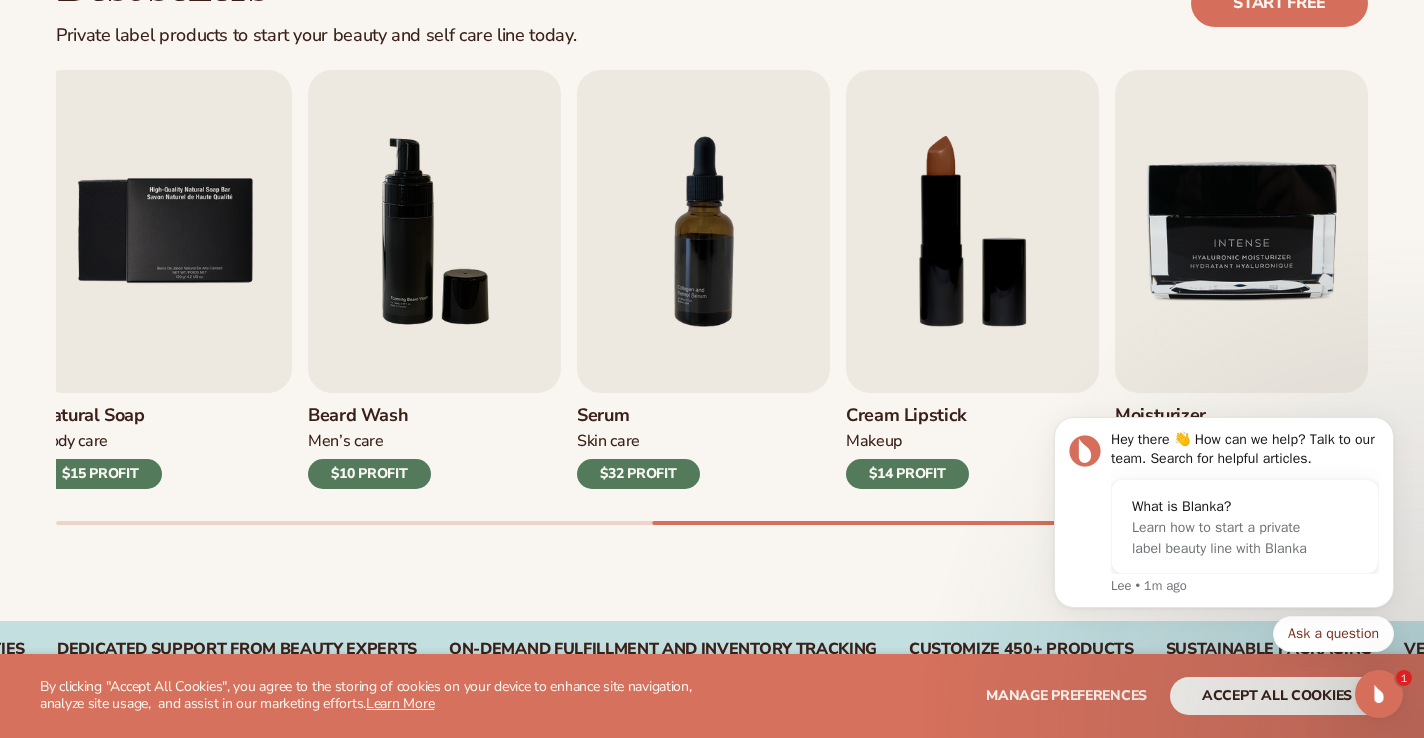 click 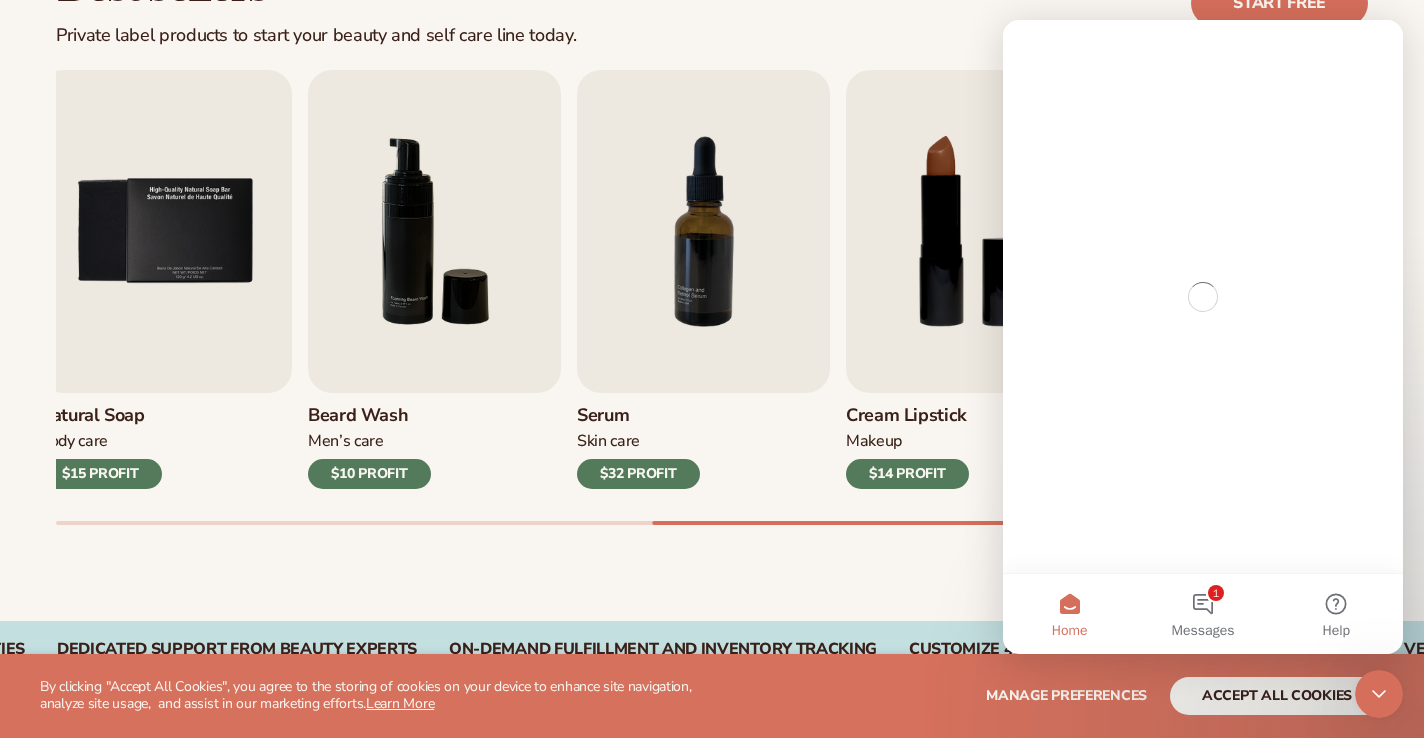scroll, scrollTop: 0, scrollLeft: 0, axis: both 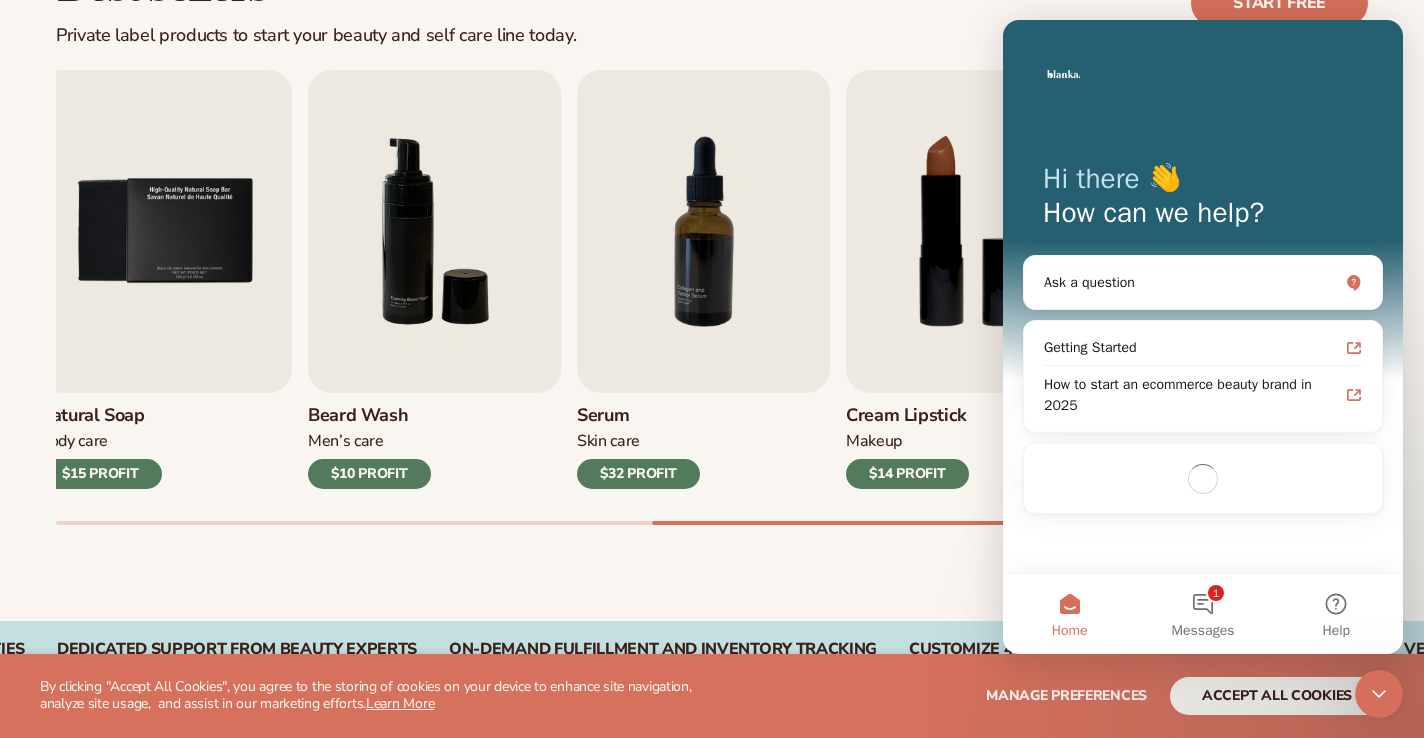 click 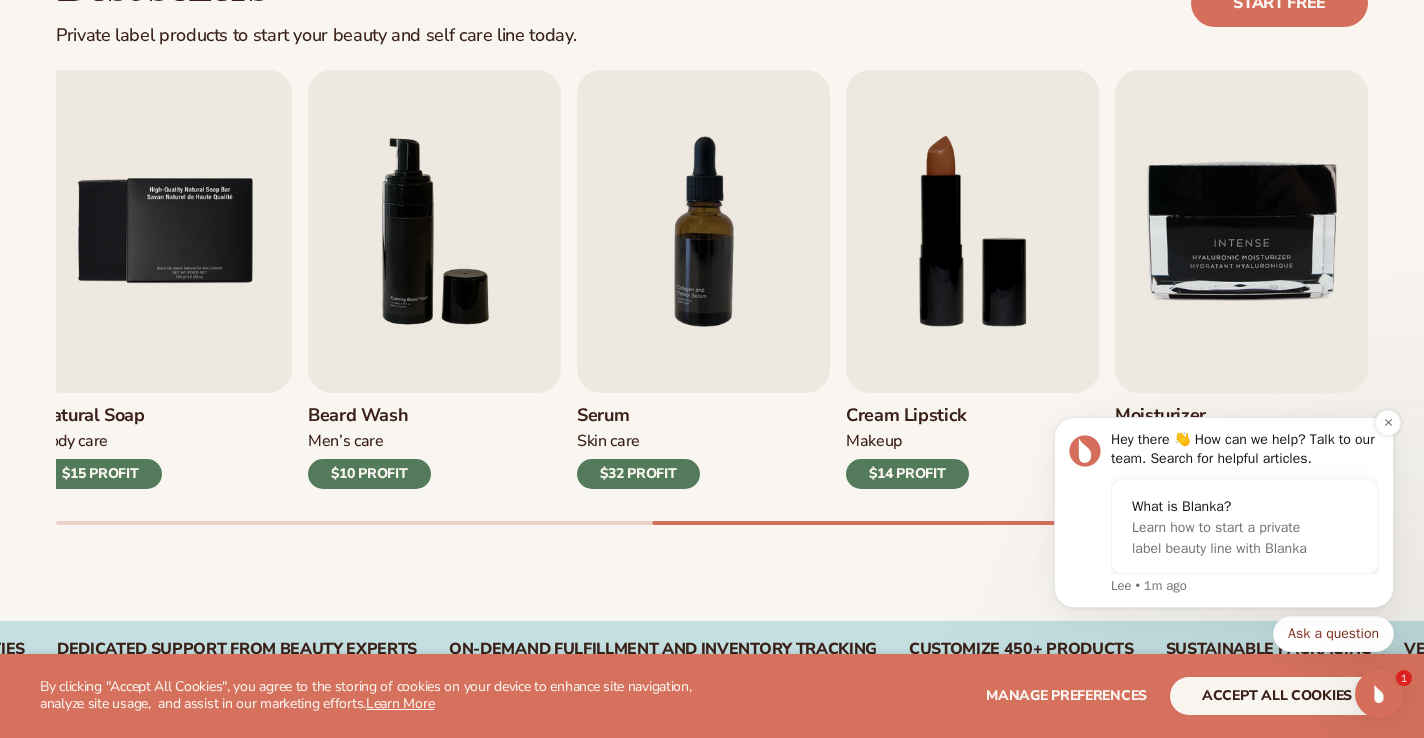 scroll, scrollTop: 0, scrollLeft: 0, axis: both 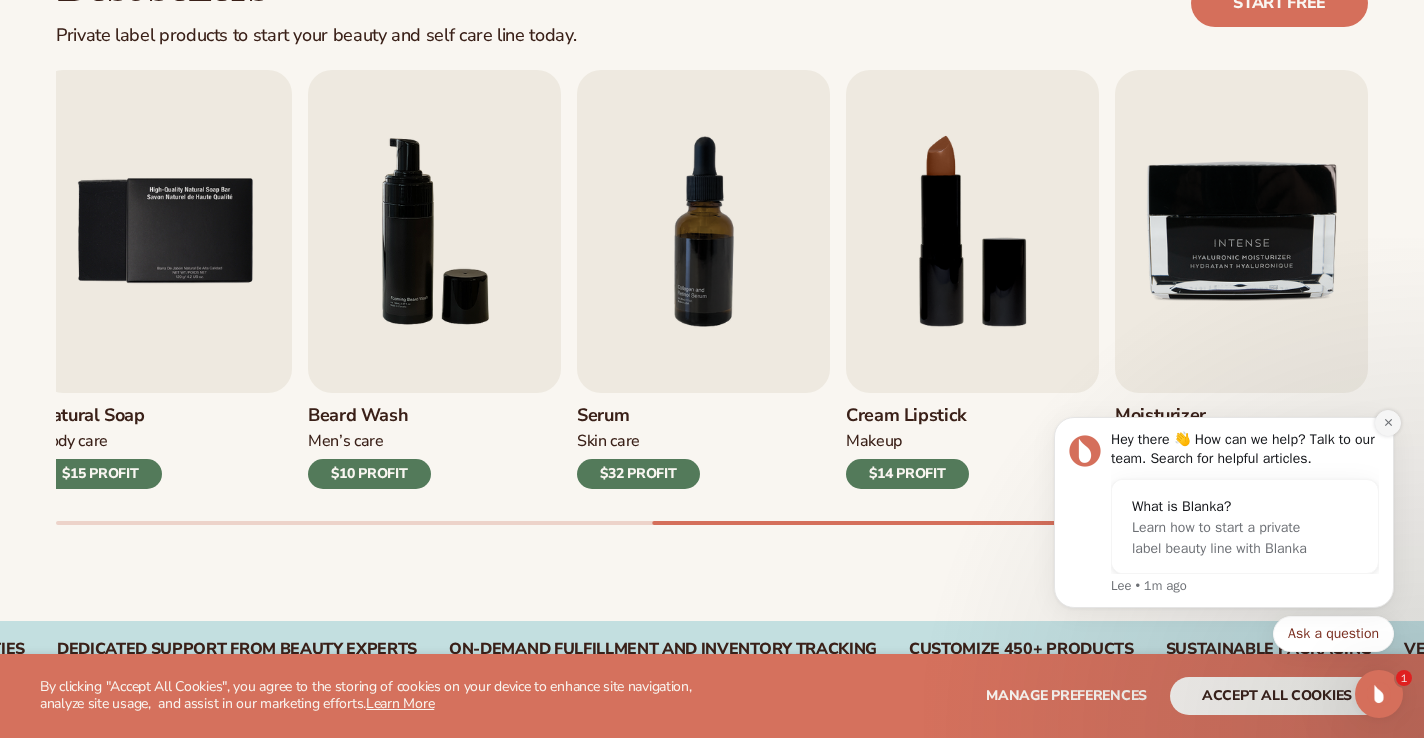 click 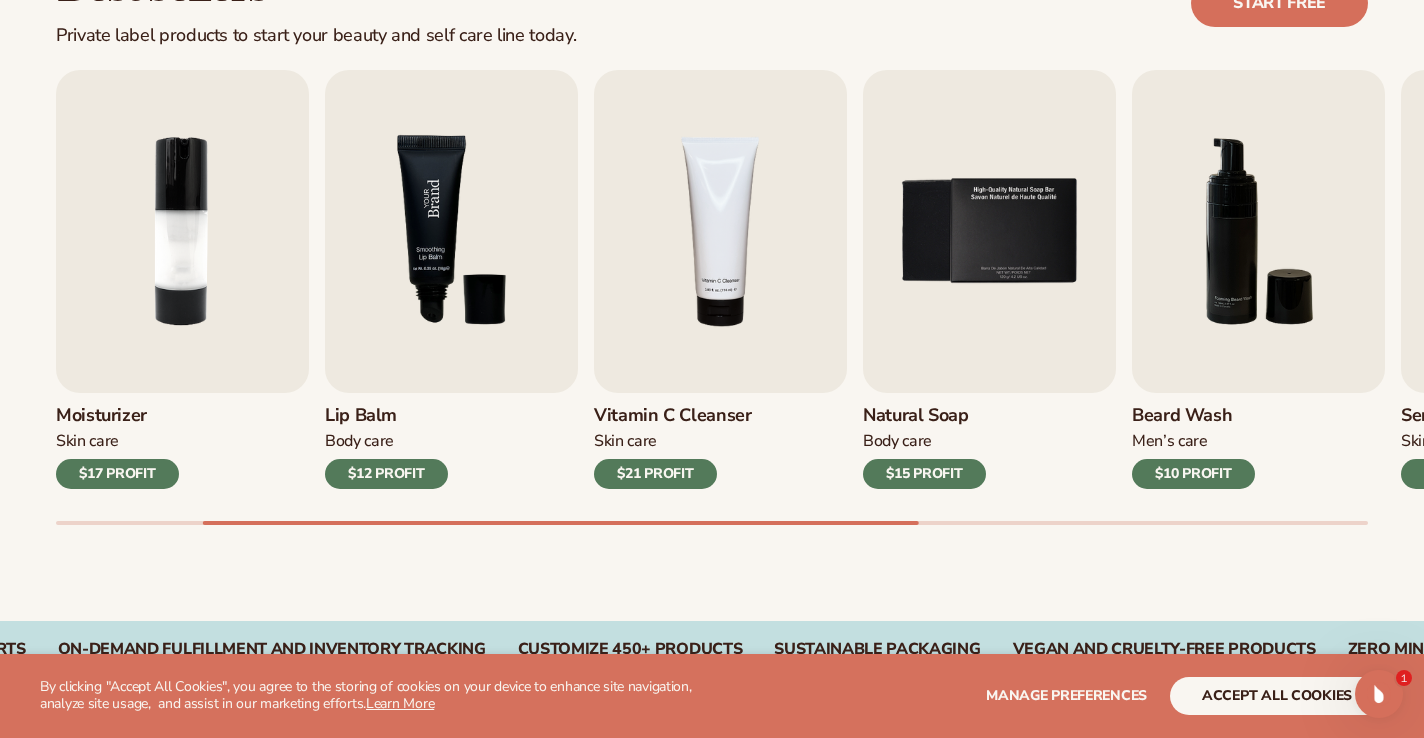 click at bounding box center [451, 231] 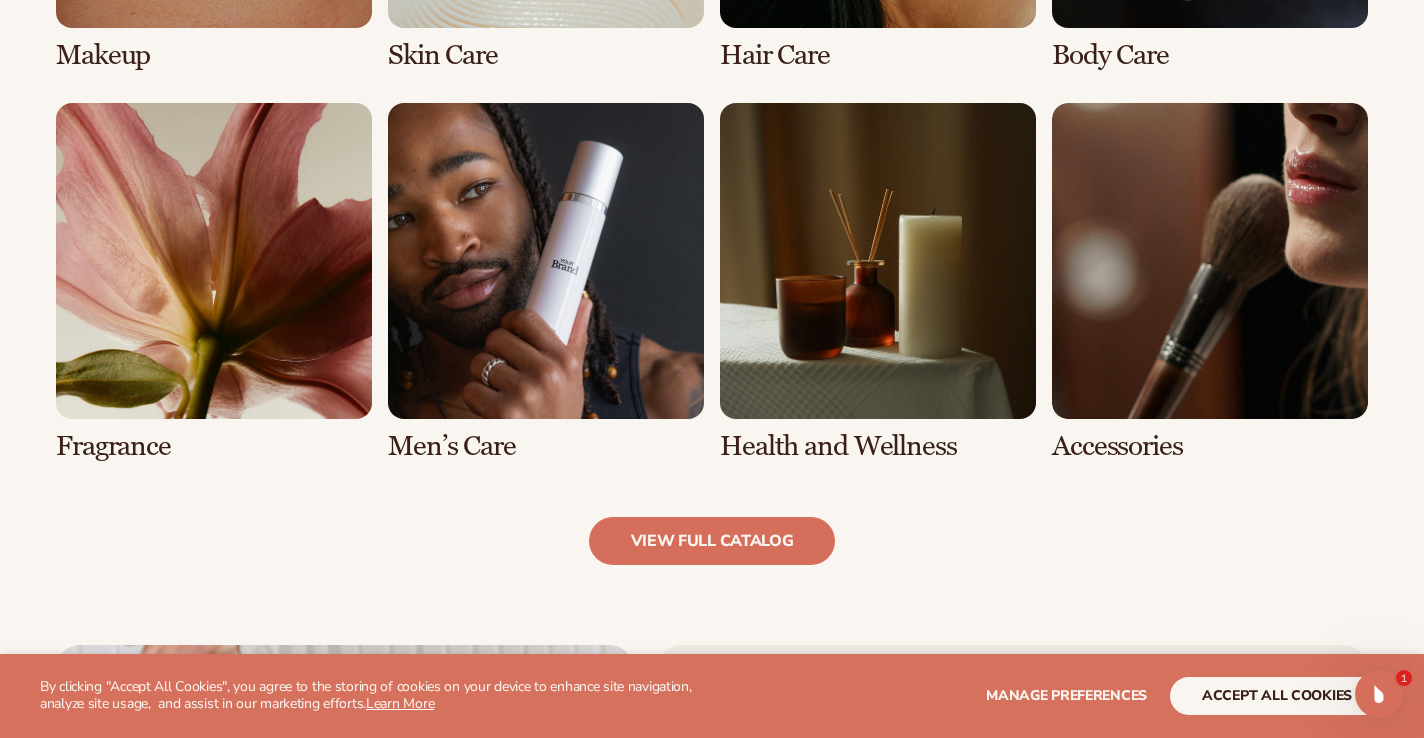 scroll, scrollTop: 1803, scrollLeft: 0, axis: vertical 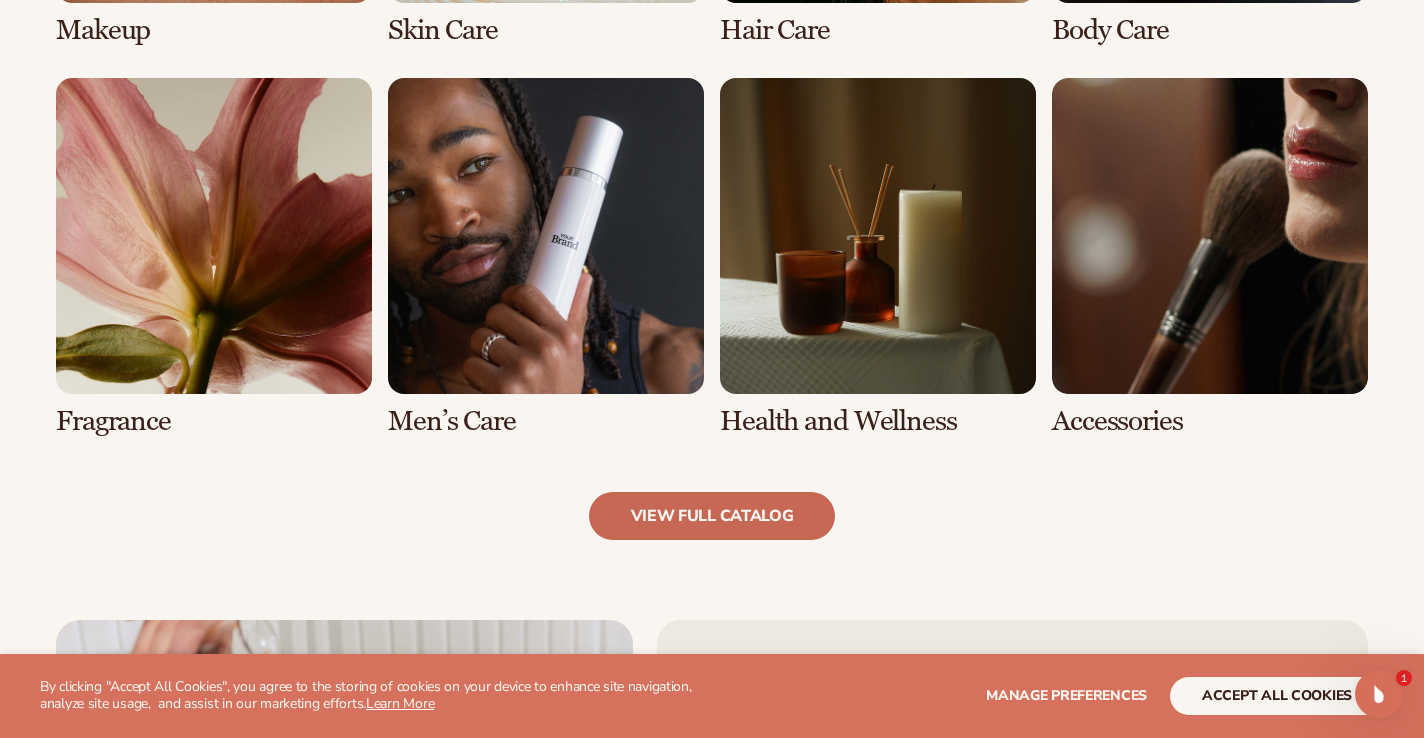 click on "view full catalog" at bounding box center (712, 516) 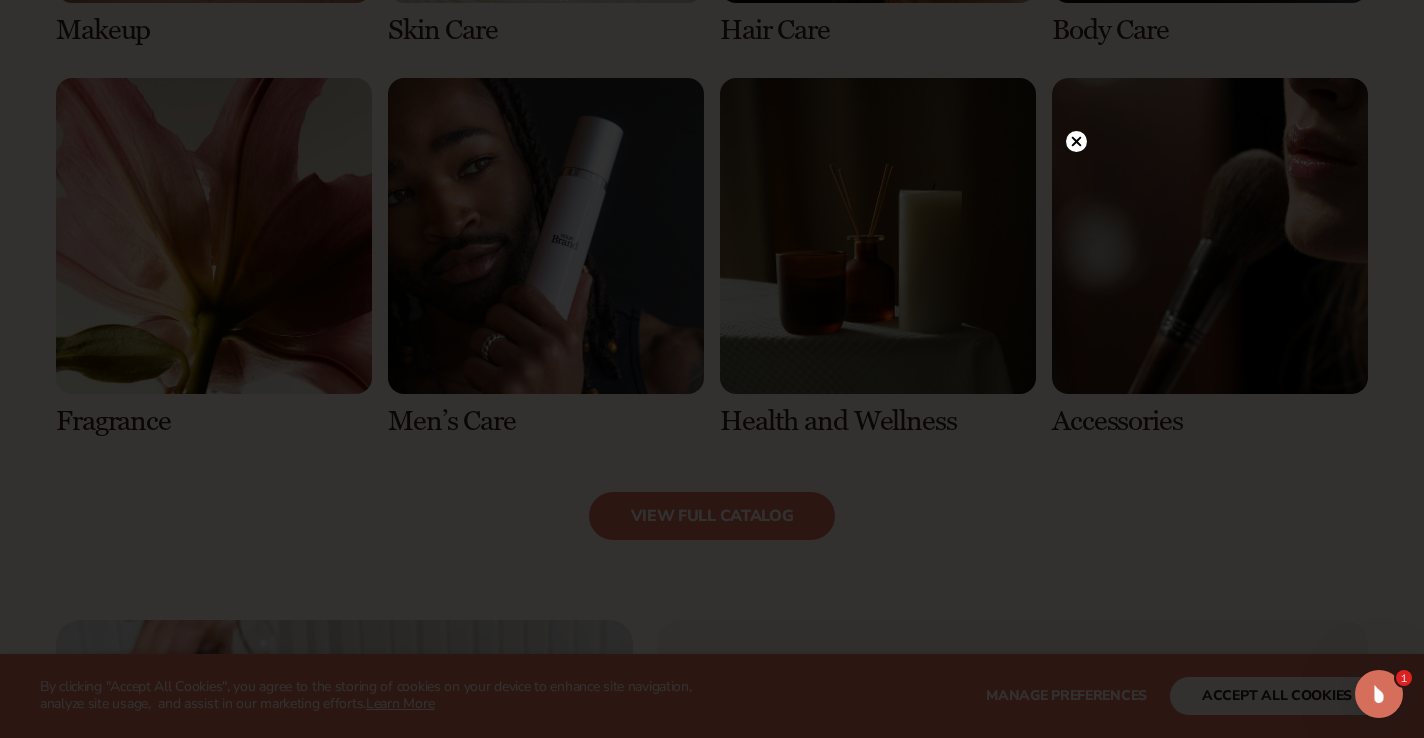click 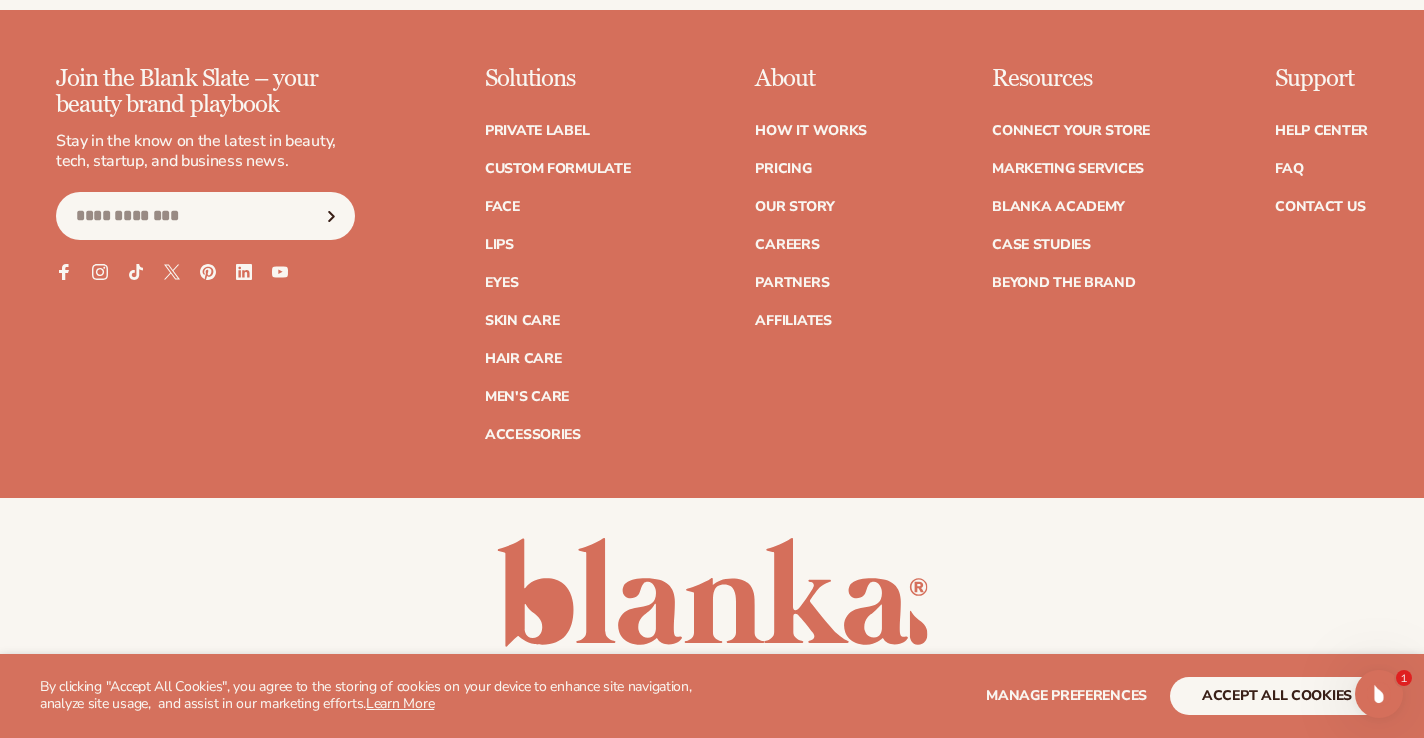 scroll, scrollTop: 4124, scrollLeft: 0, axis: vertical 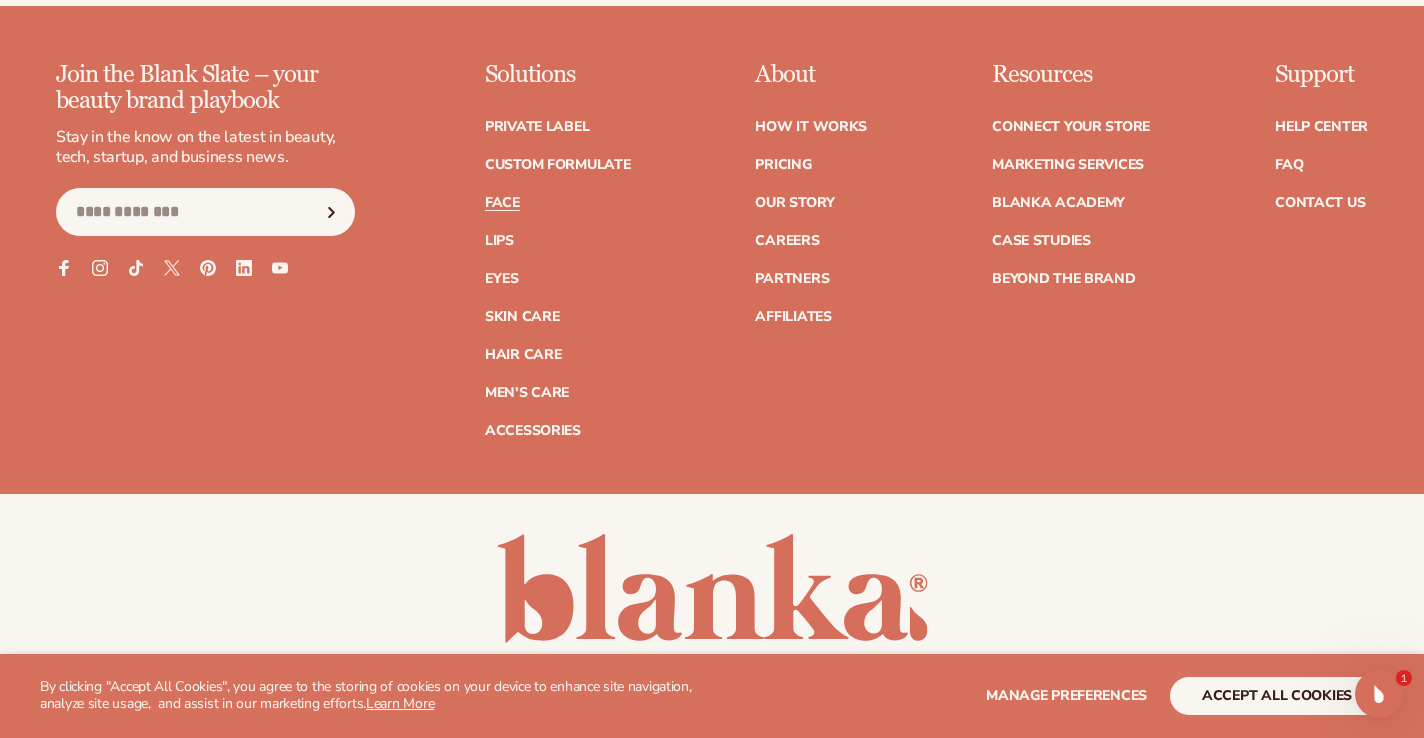 click on "Face" at bounding box center [502, 203] 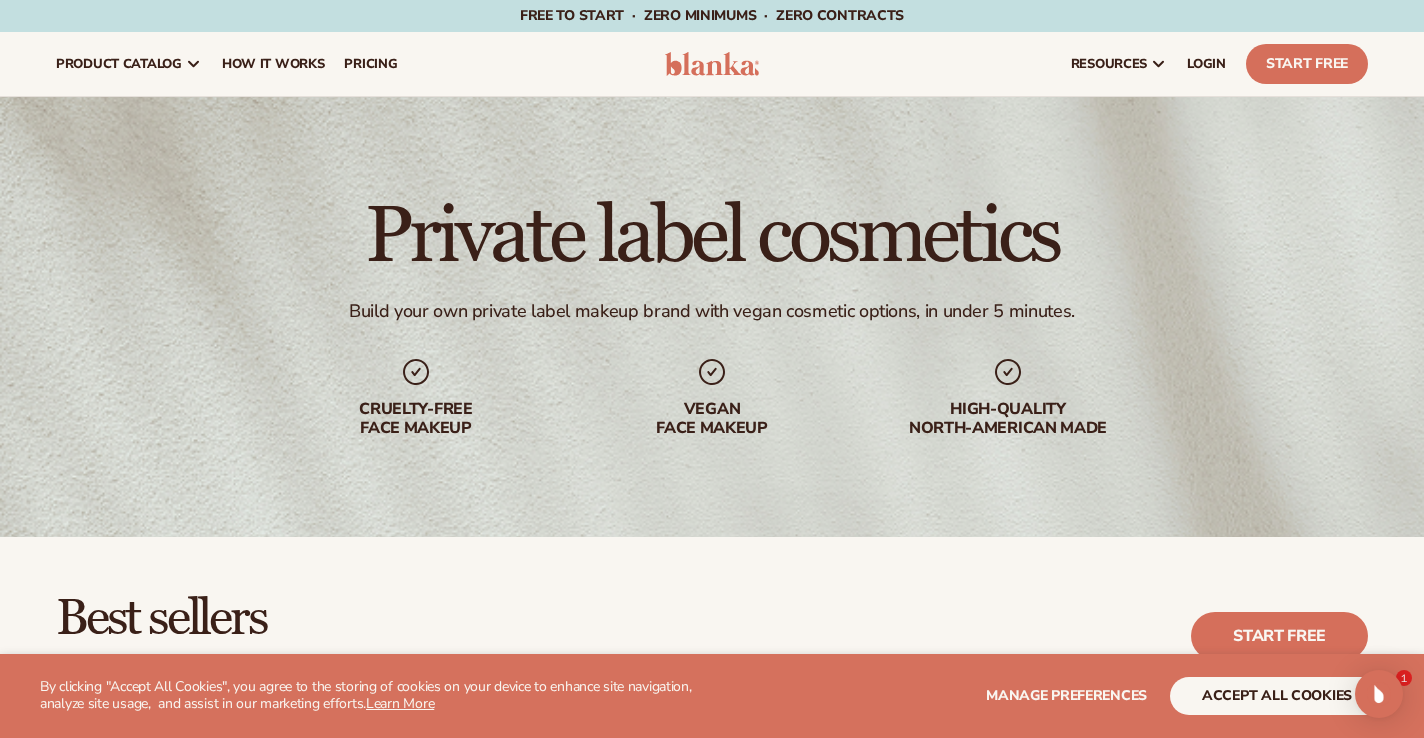 scroll, scrollTop: 400, scrollLeft: 0, axis: vertical 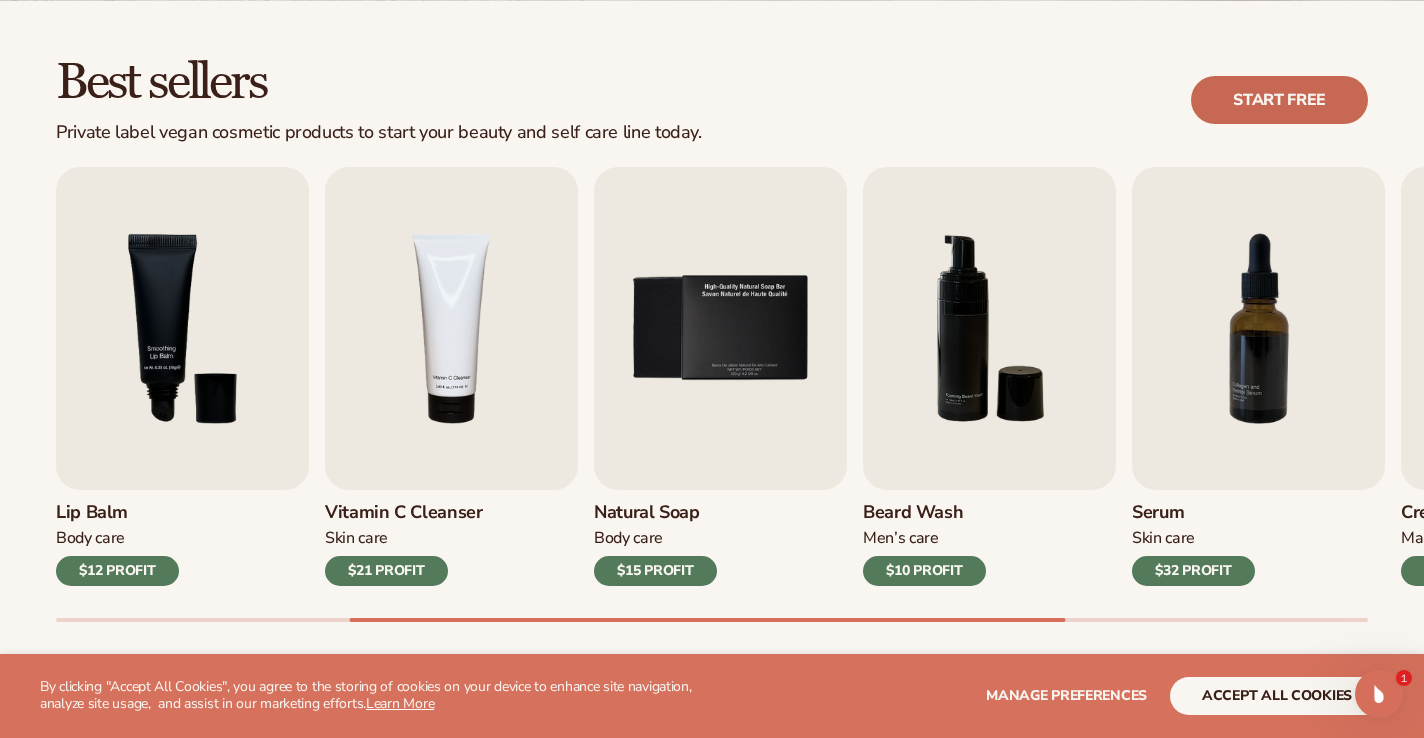 click on "Start free" at bounding box center [1279, 100] 